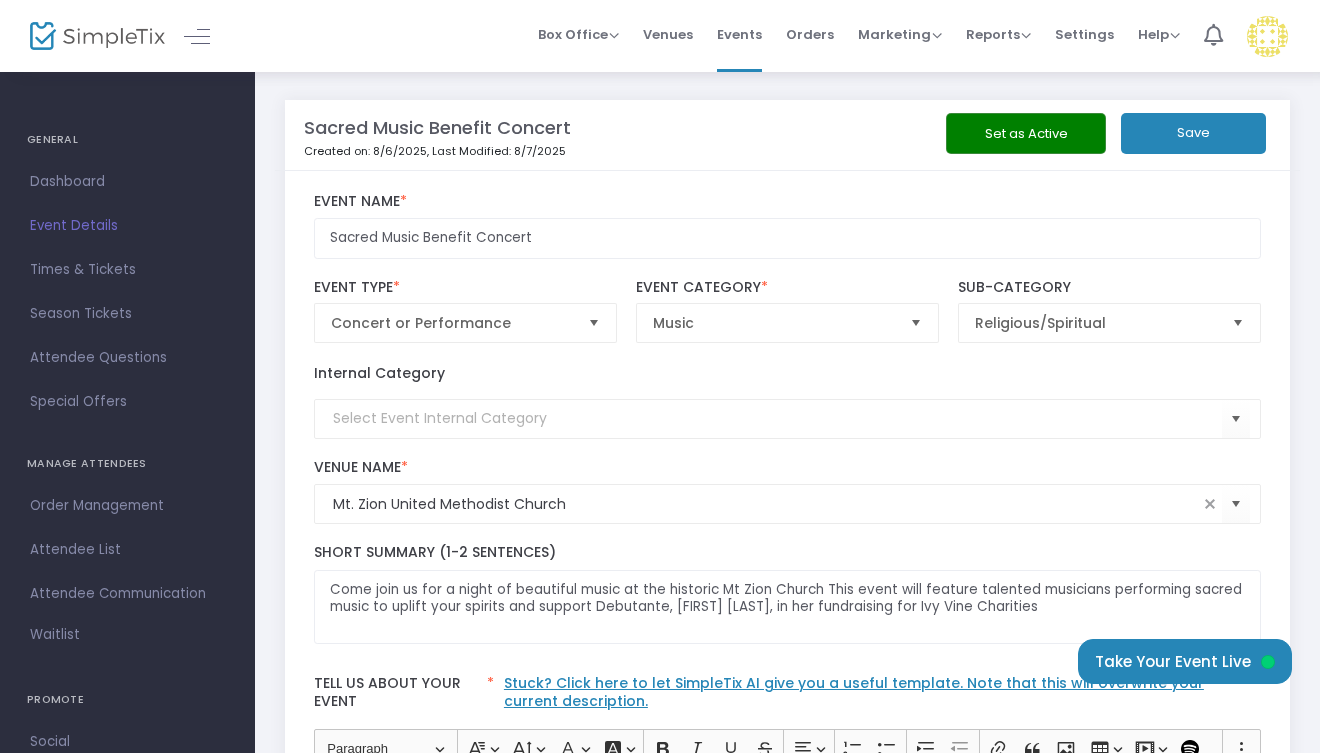 scroll, scrollTop: 0, scrollLeft: 0, axis: both 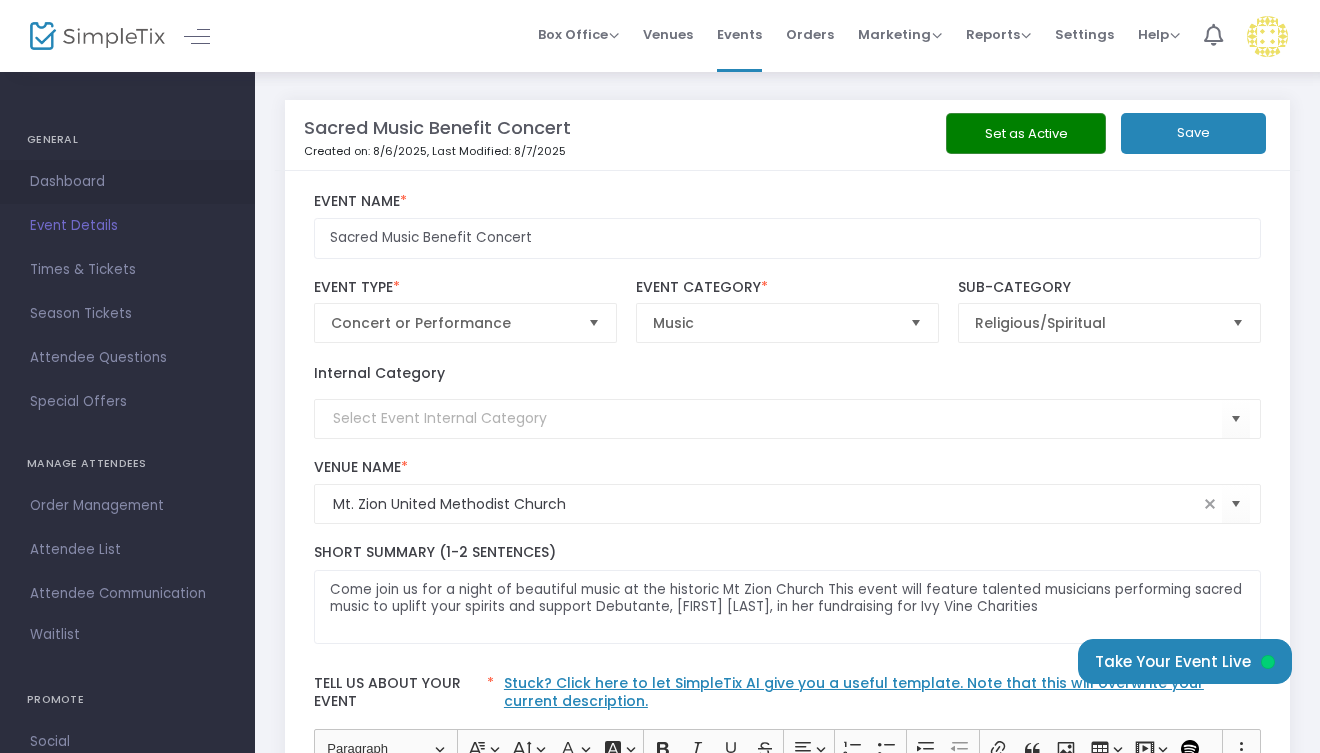 click on "Dashboard" at bounding box center [127, 182] 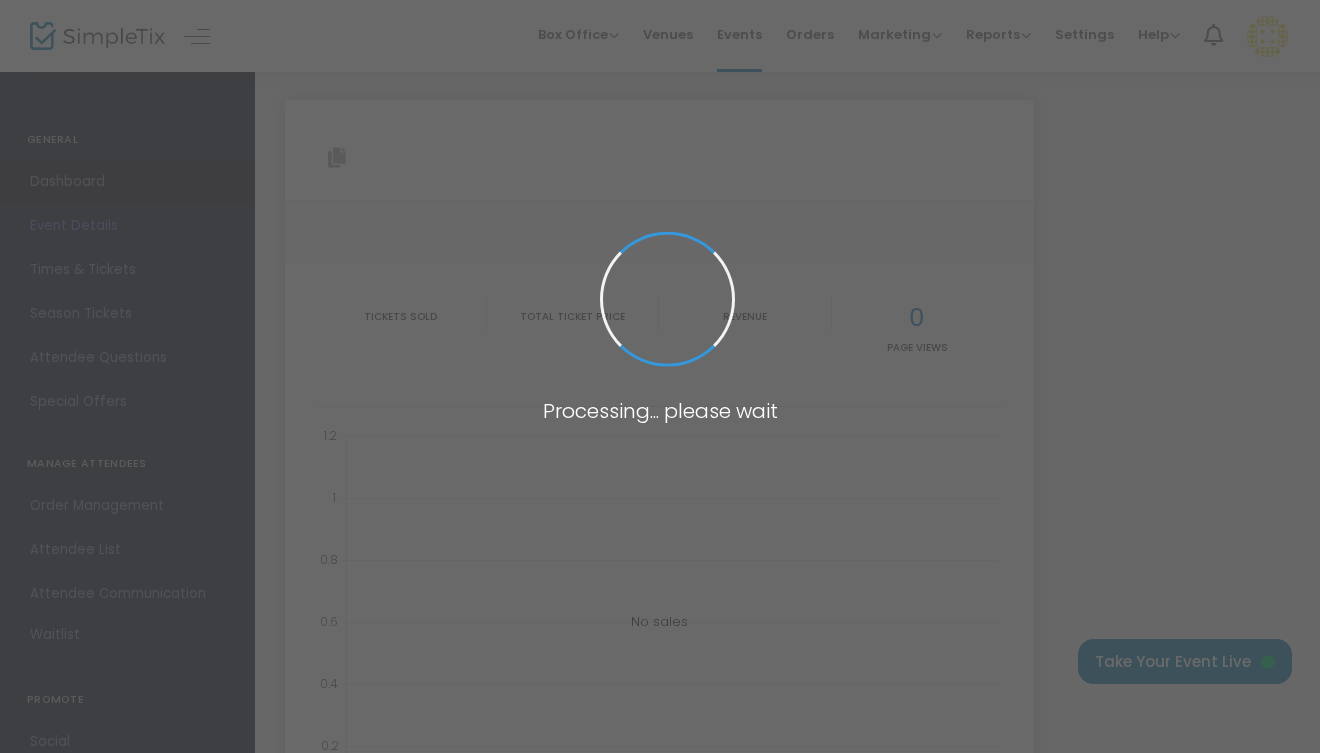 type on "https://www.simpletix.com/e/sacred-music-benefit-concert-tickets-229909" 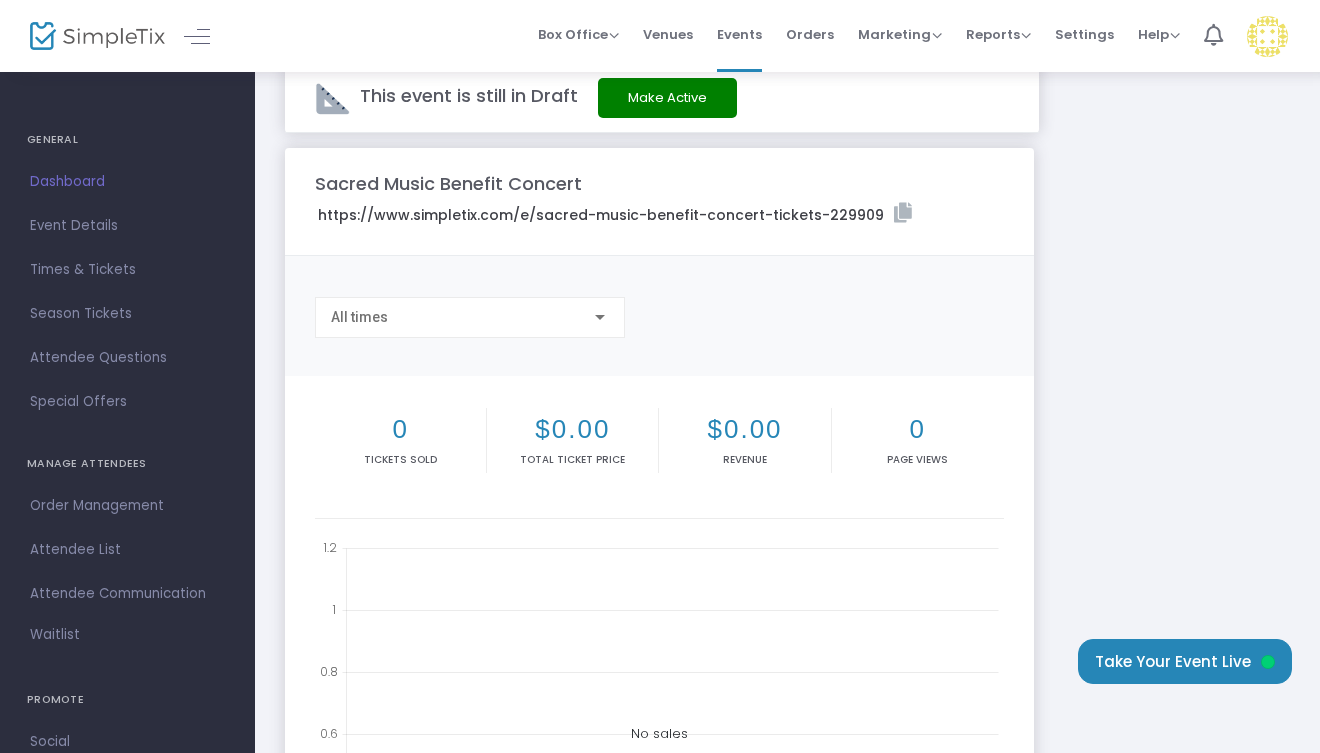 scroll, scrollTop: 0, scrollLeft: 0, axis: both 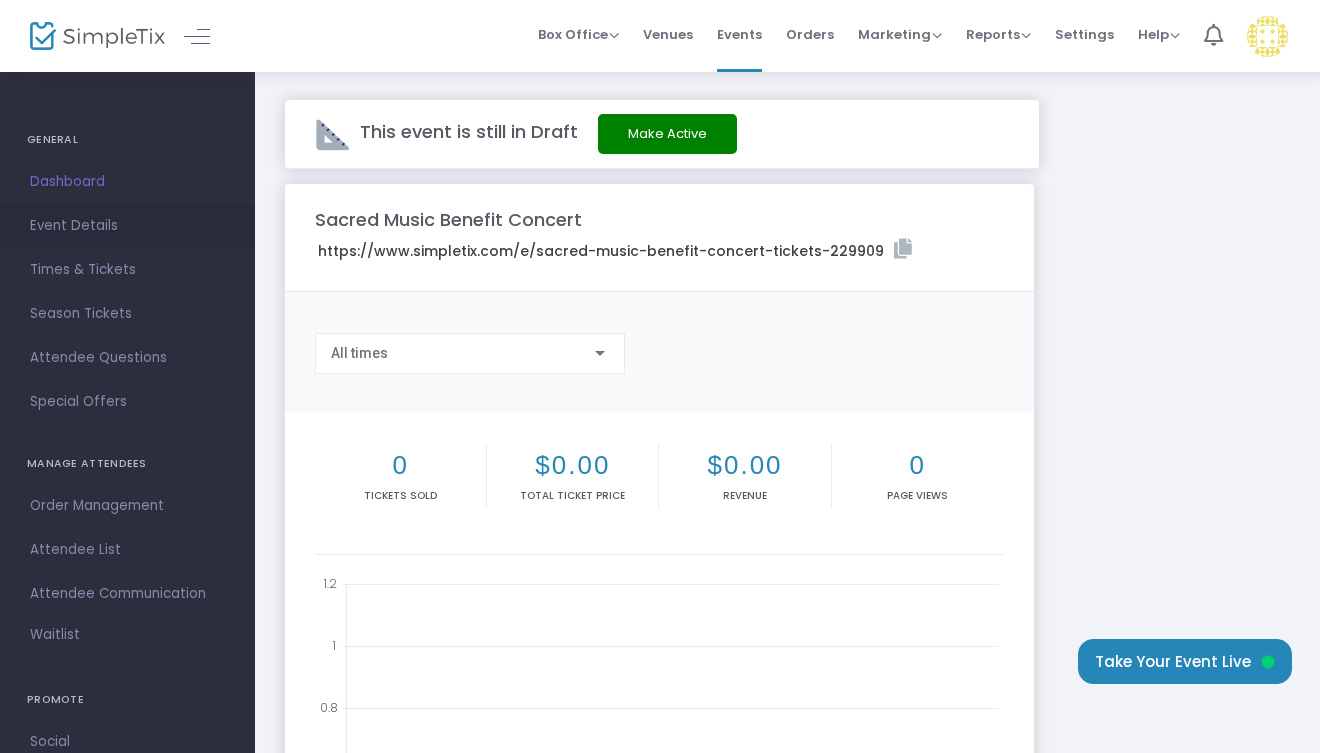 click on "Event Details" at bounding box center [127, 226] 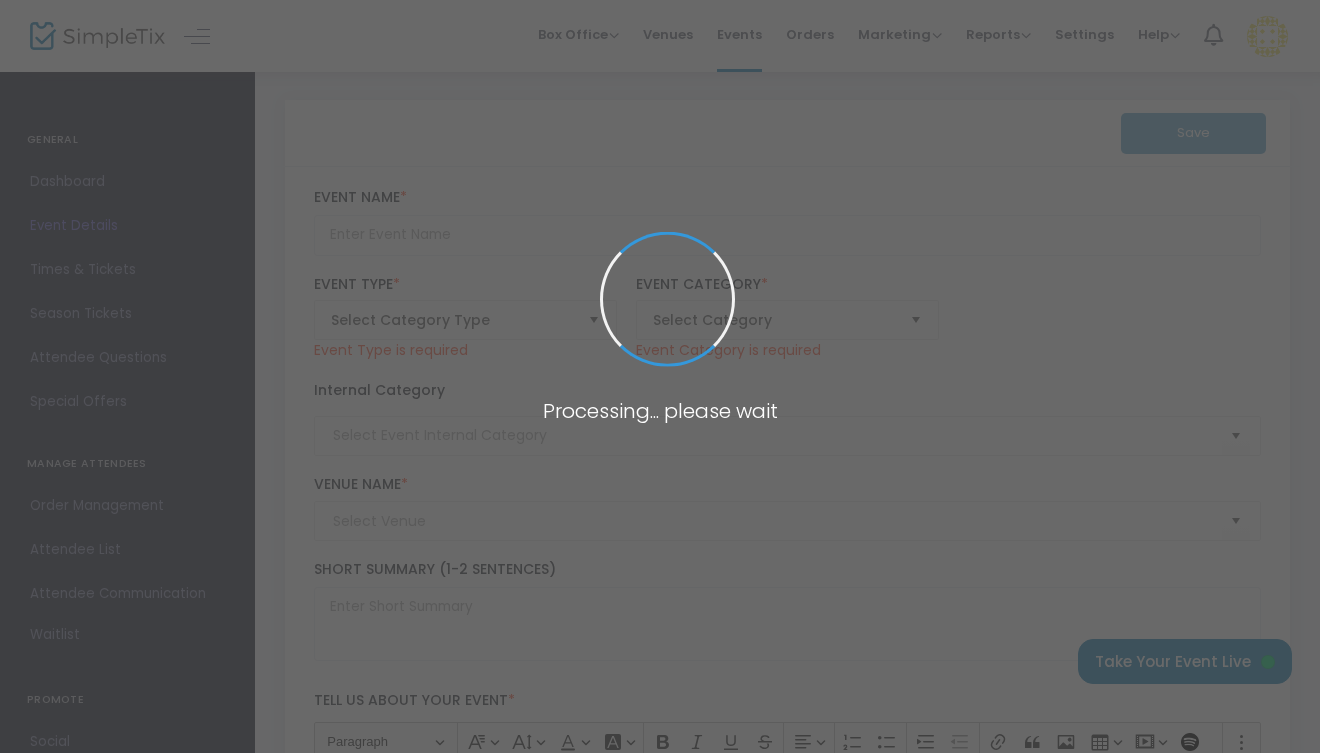 type on "Sacred Music Benefit Concert" 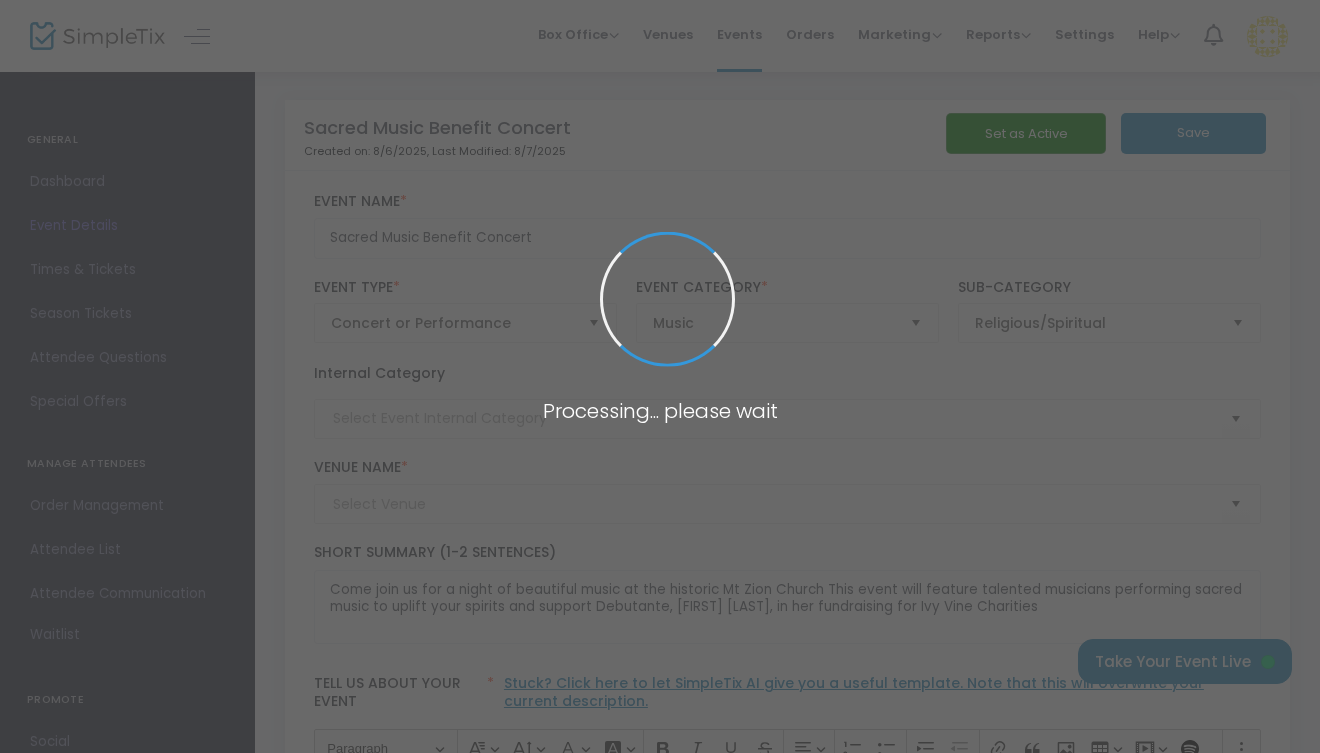 type on "Mt. Zion United Methodist Church" 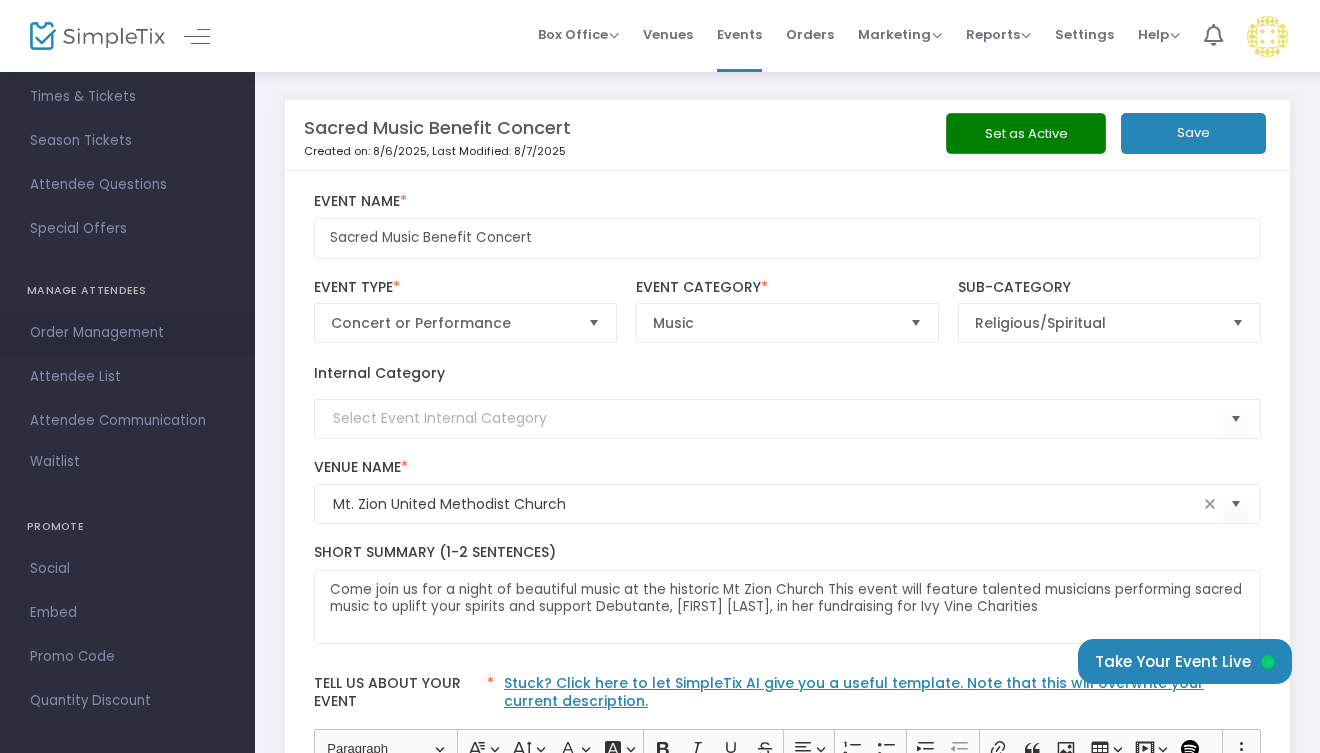 scroll, scrollTop: 186, scrollLeft: 0, axis: vertical 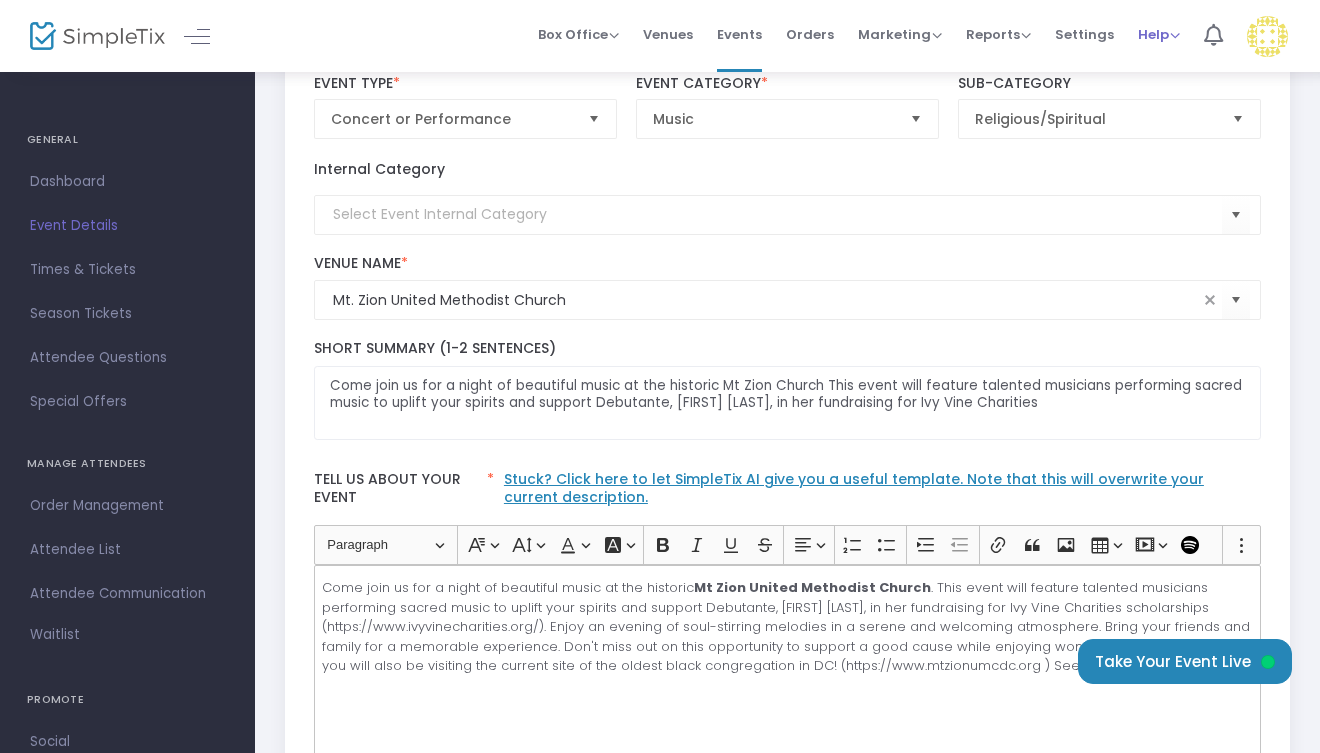 click on "Help" at bounding box center (1159, 34) 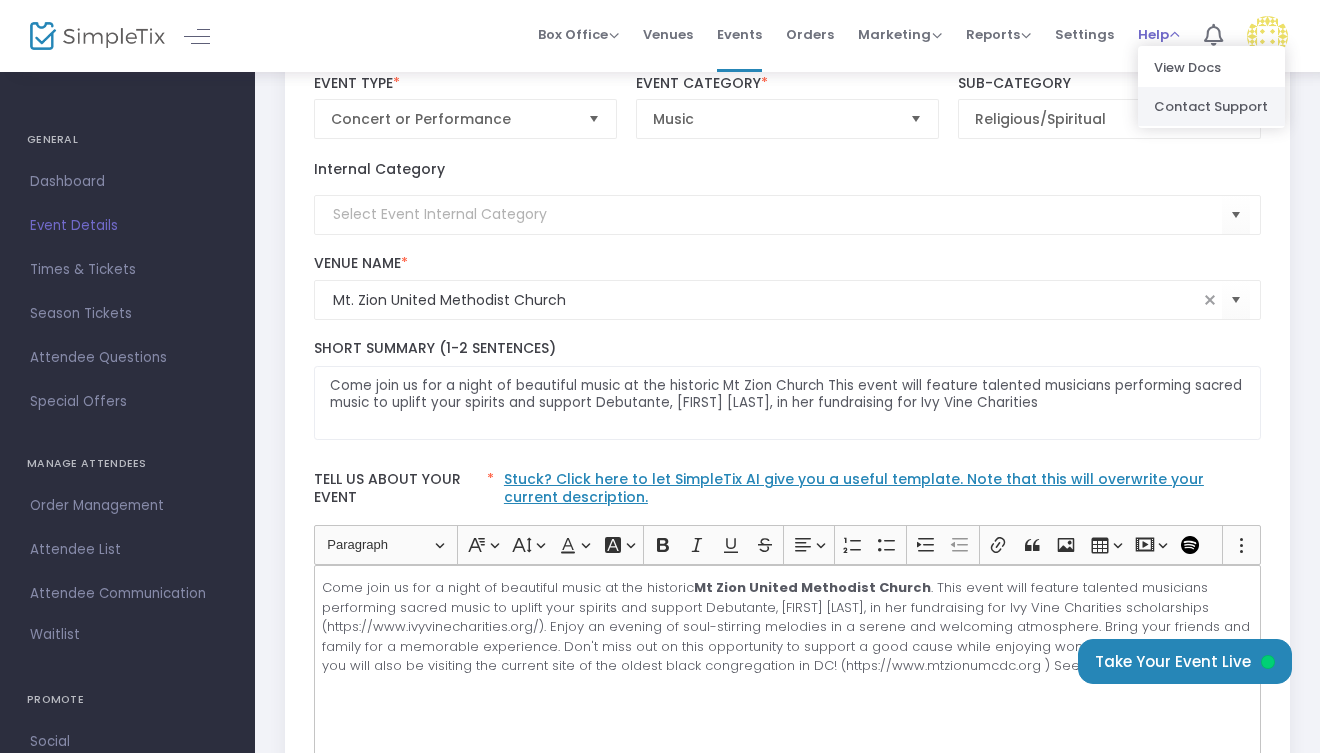 click on "Contact Support" at bounding box center (1211, 106) 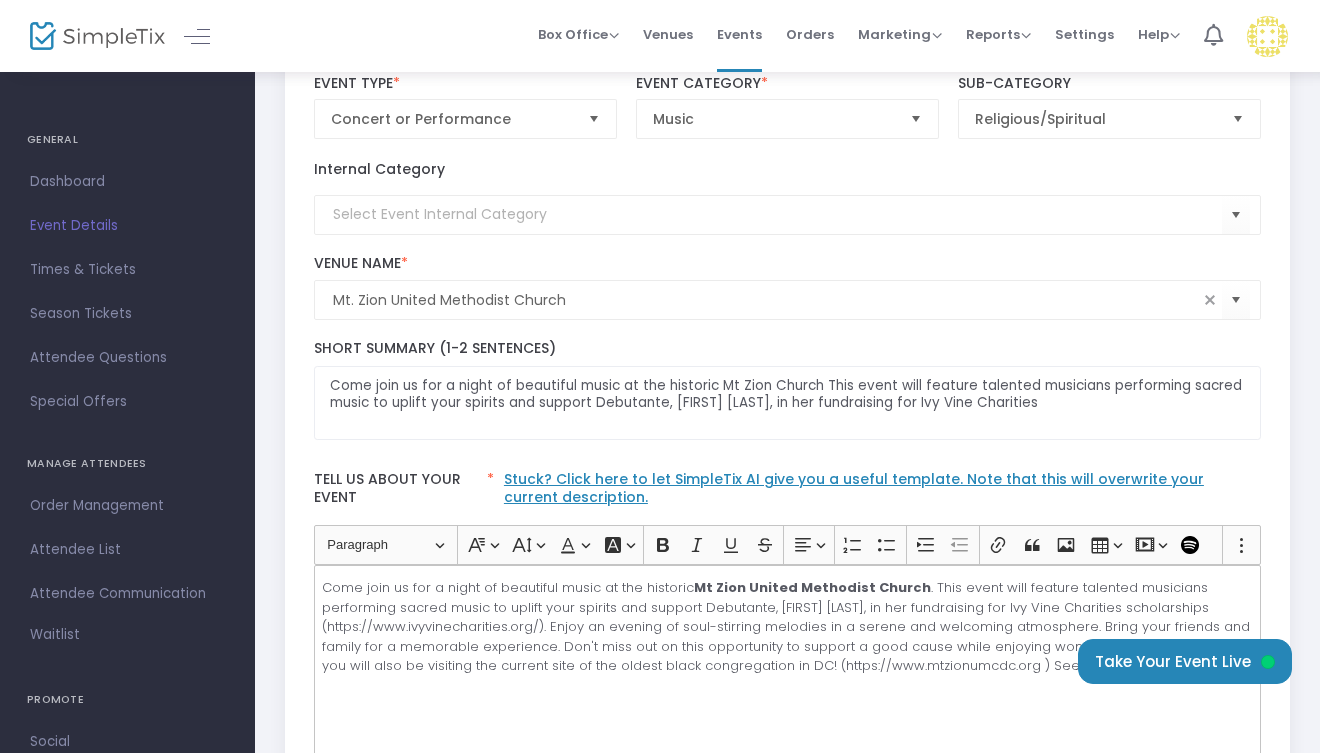 scroll, scrollTop: 0, scrollLeft: 0, axis: both 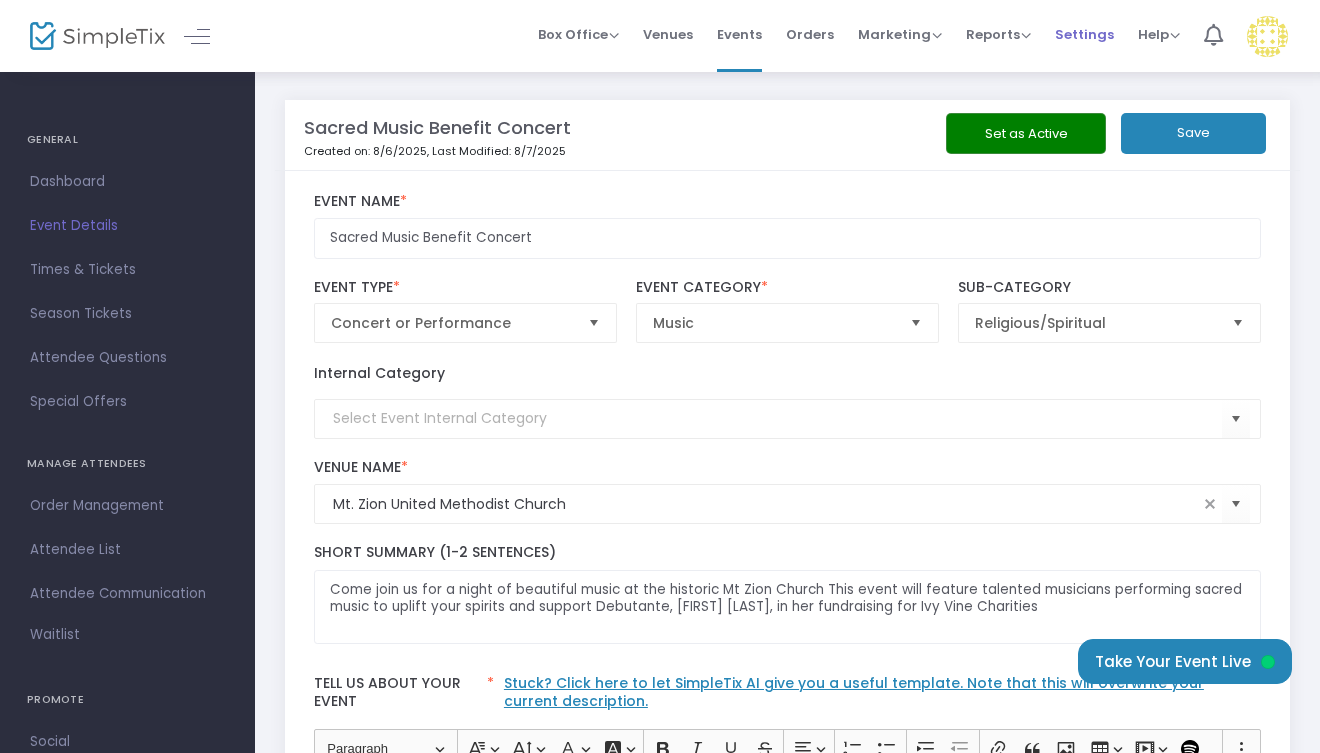click on "Settings" at bounding box center [1084, 34] 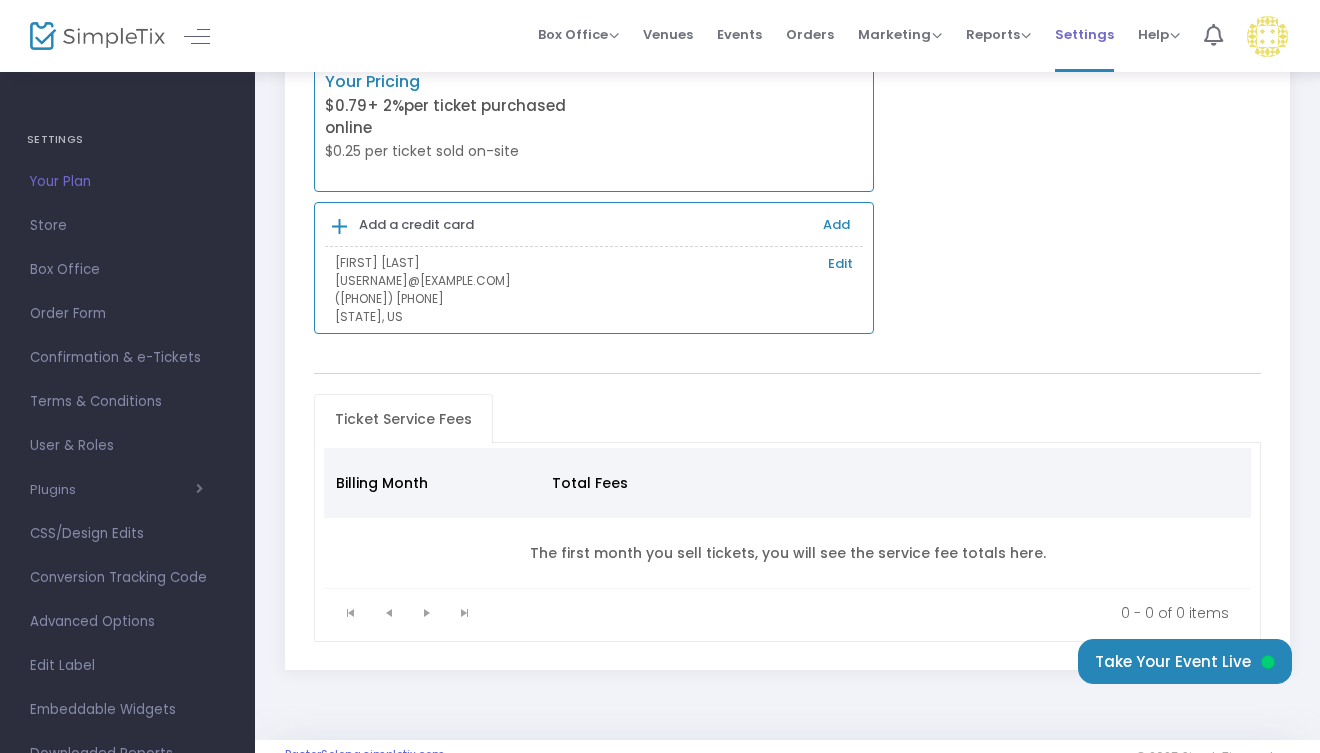 scroll, scrollTop: 155, scrollLeft: 0, axis: vertical 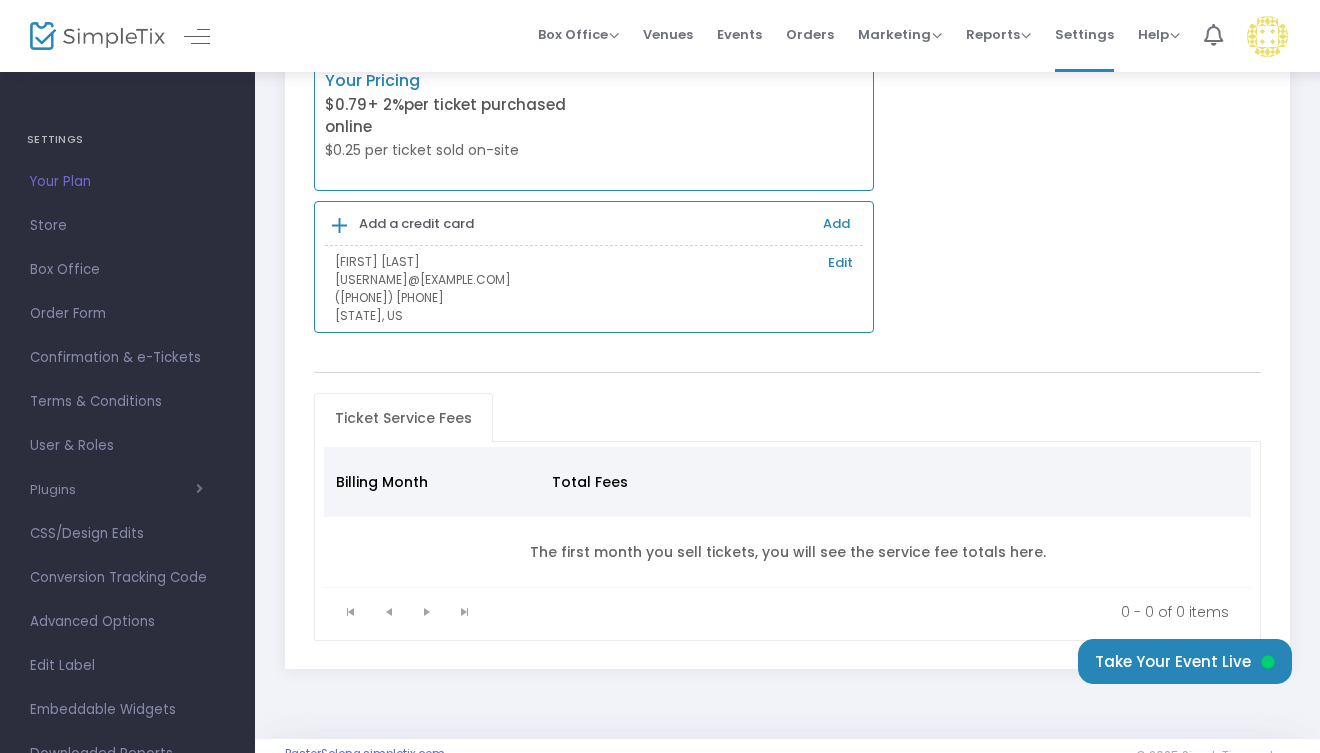 click 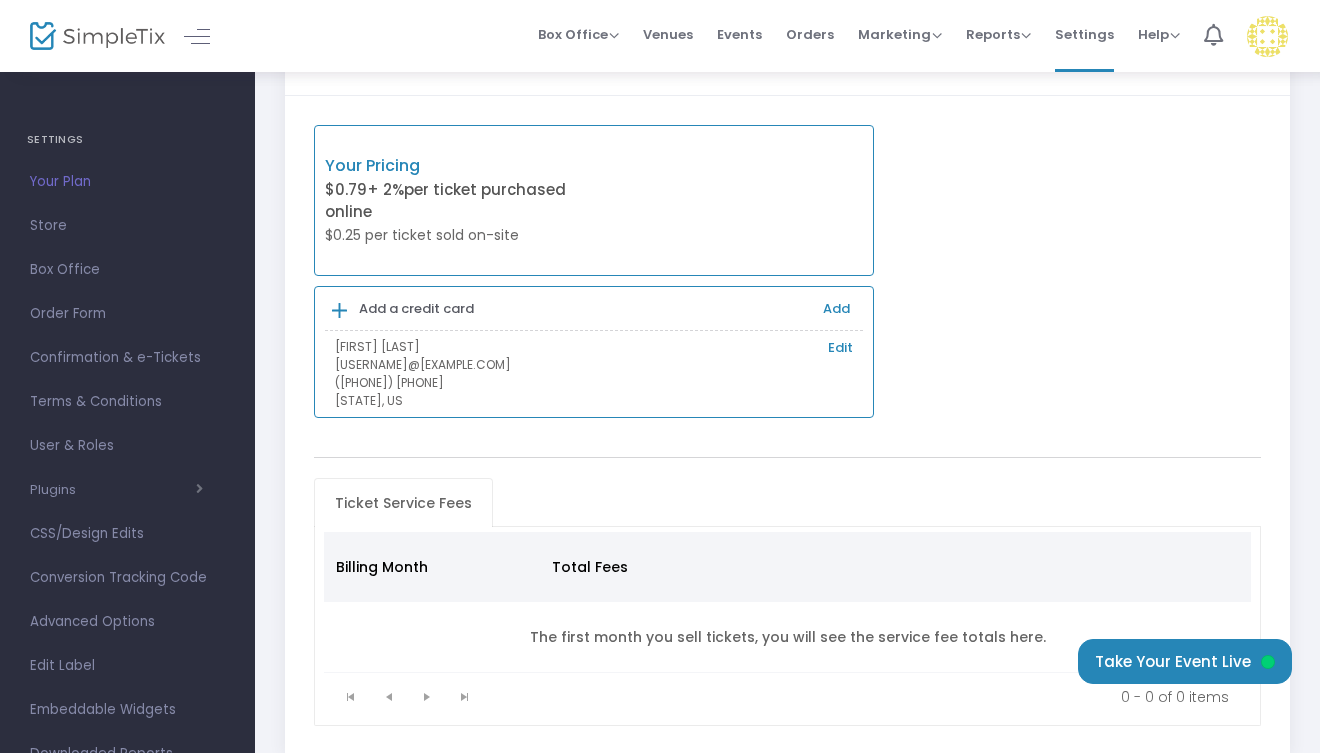 scroll, scrollTop: 0, scrollLeft: 0, axis: both 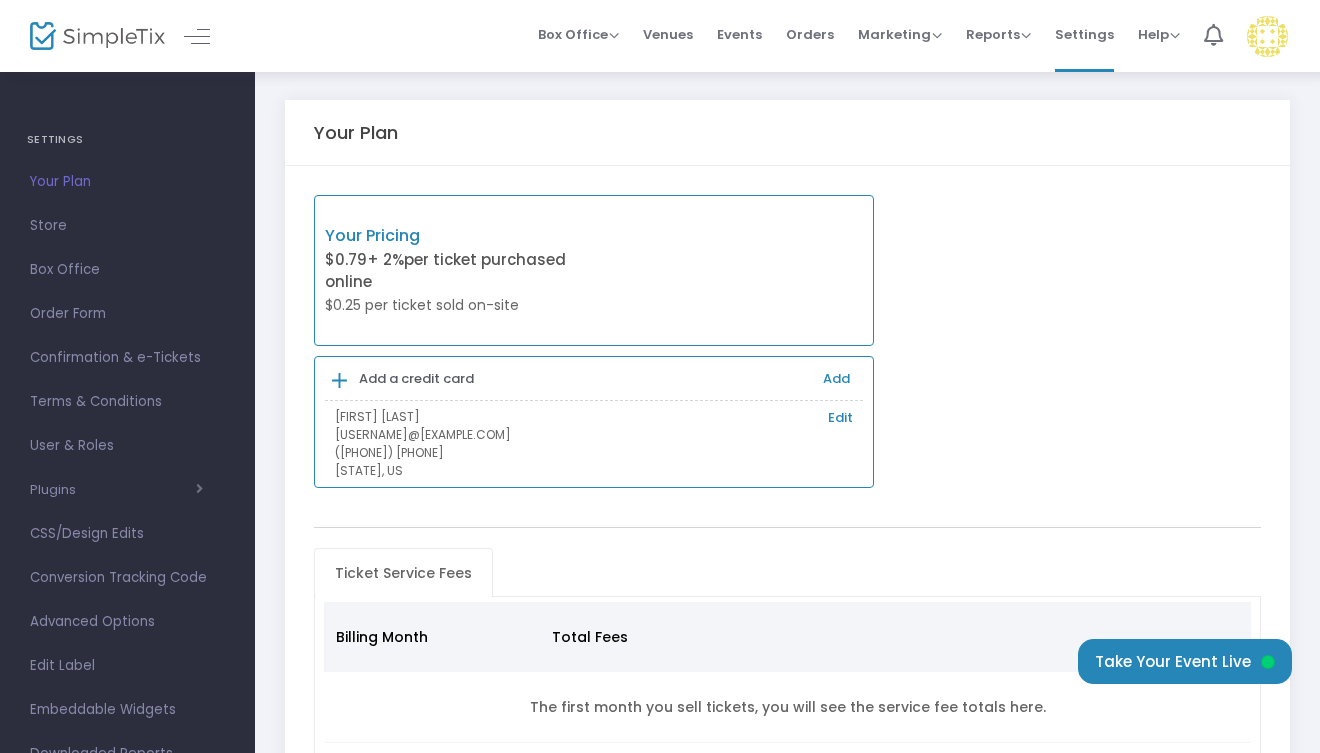 click at bounding box center (197, 36) 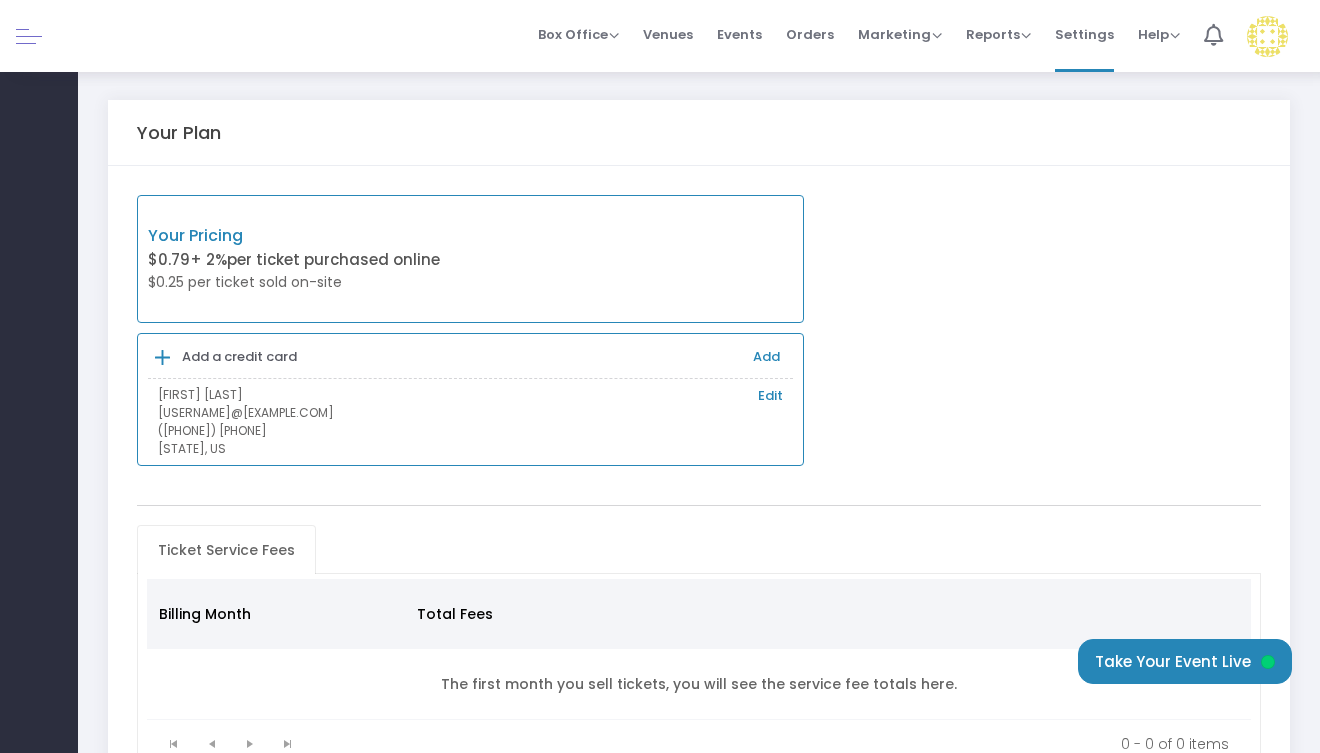 click at bounding box center [29, 36] 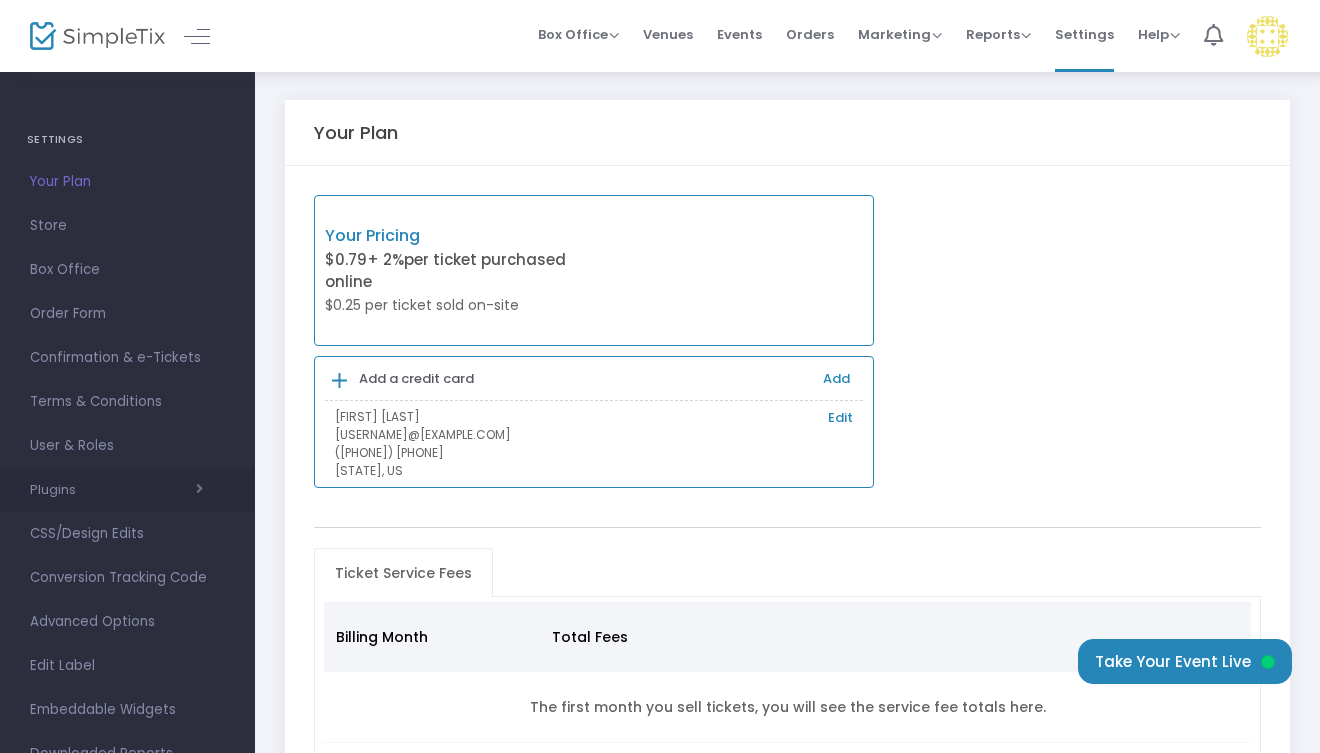 scroll, scrollTop: 66, scrollLeft: 0, axis: vertical 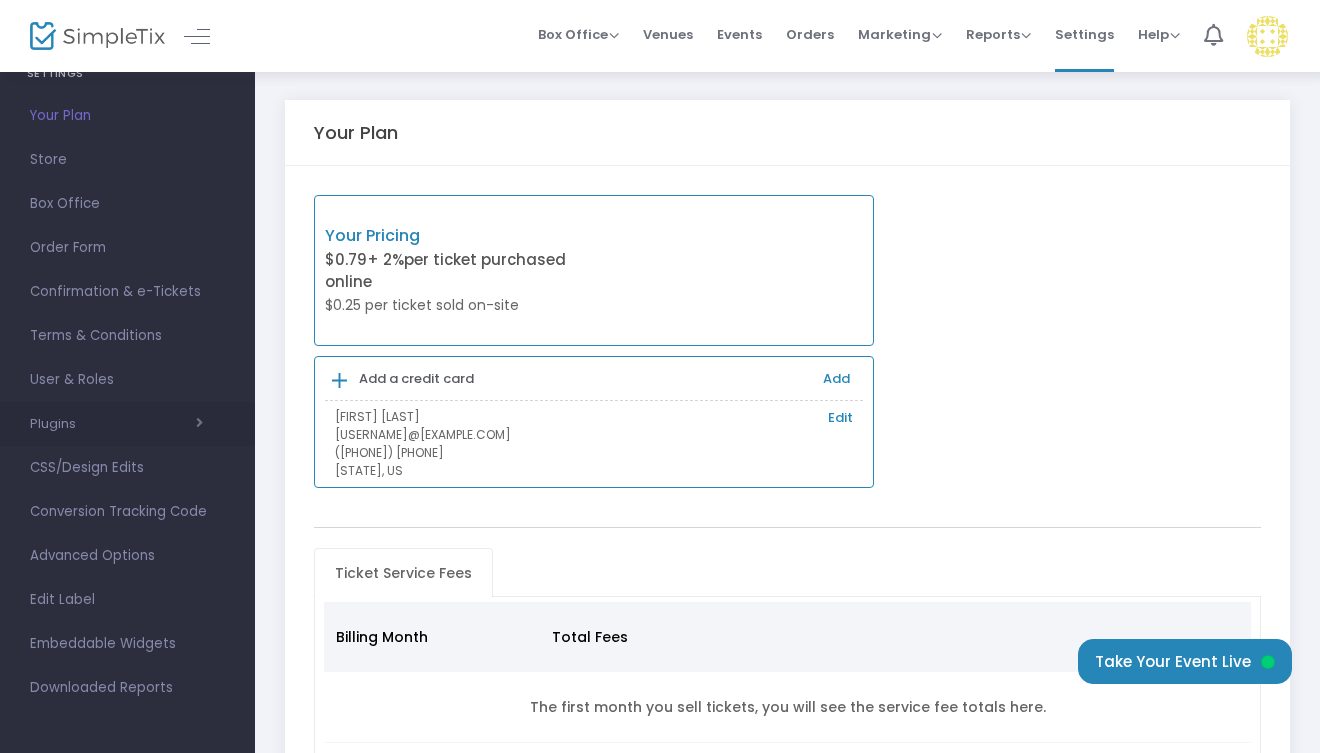 click at bounding box center (139, 423) 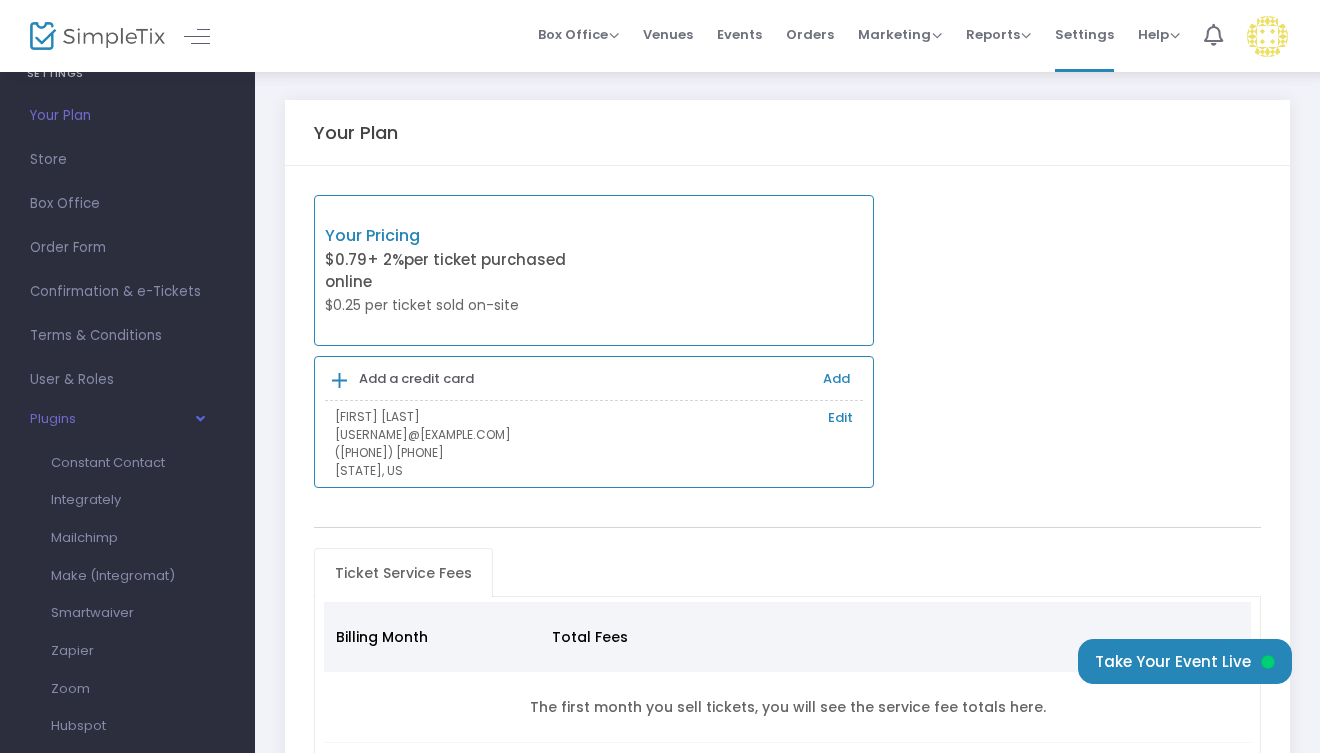 click on "Your Pricing  $0.79   + 2%  per ticket purchased online  $0.25 per ticket sold on-site Add a credit card Add  [FIRST] [LAST]  Edit [USERNAME]@[EXAMPLE.COM] ([PHONE]) [PHONE] [STATE], US" at bounding box center [787, 342] 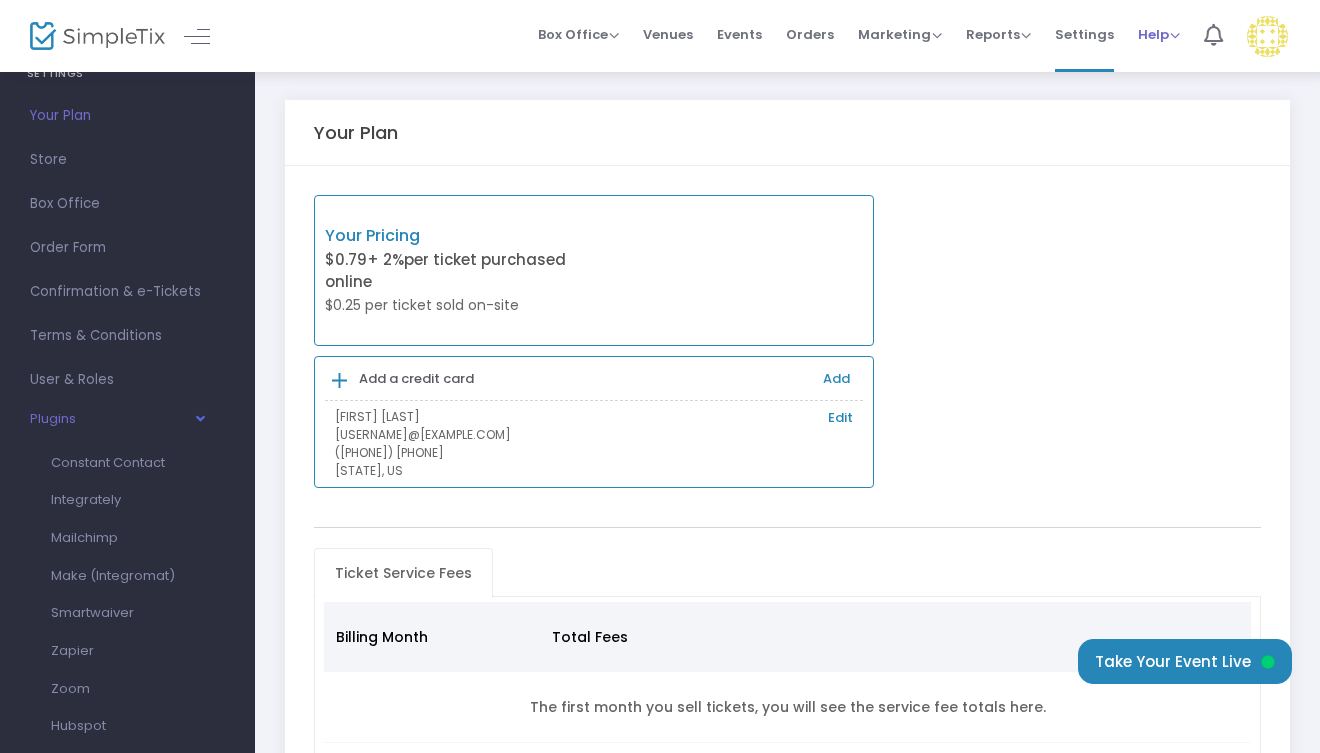 click on "Help" at bounding box center [1159, 34] 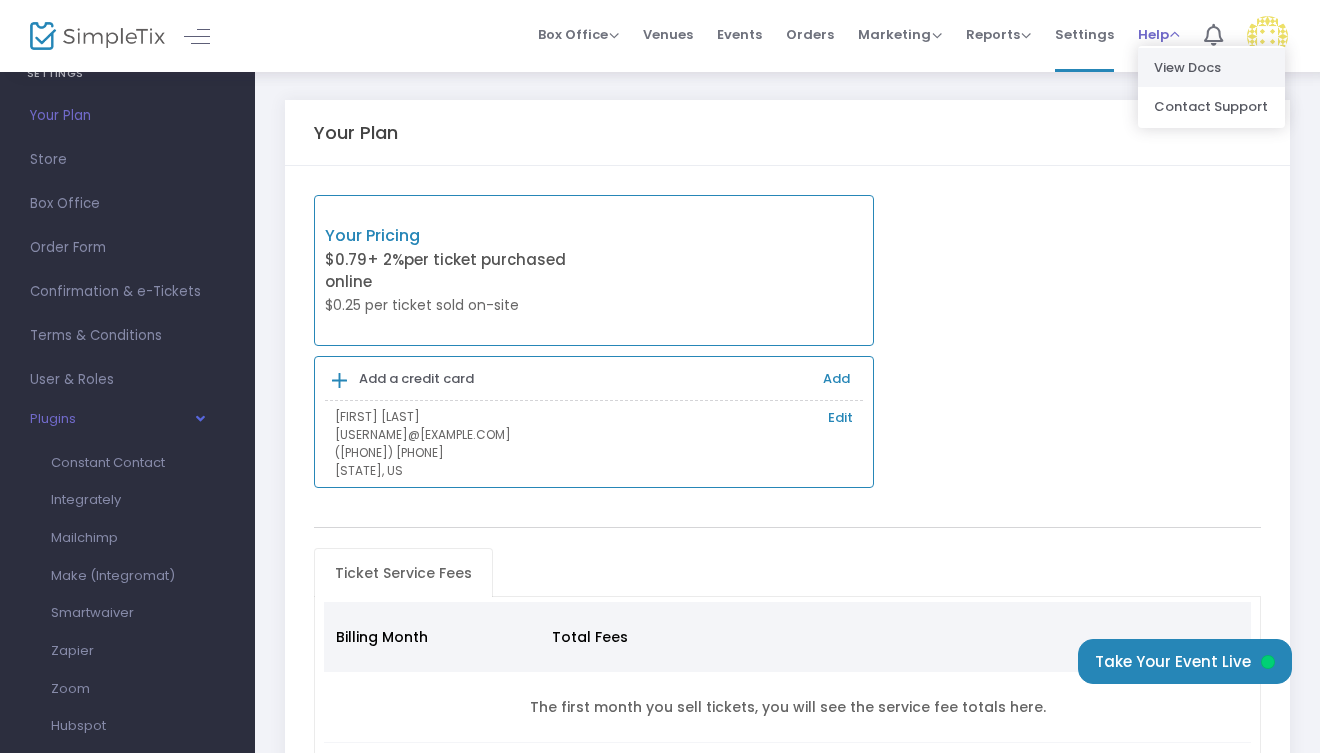 click on "View Docs" at bounding box center (1211, 67) 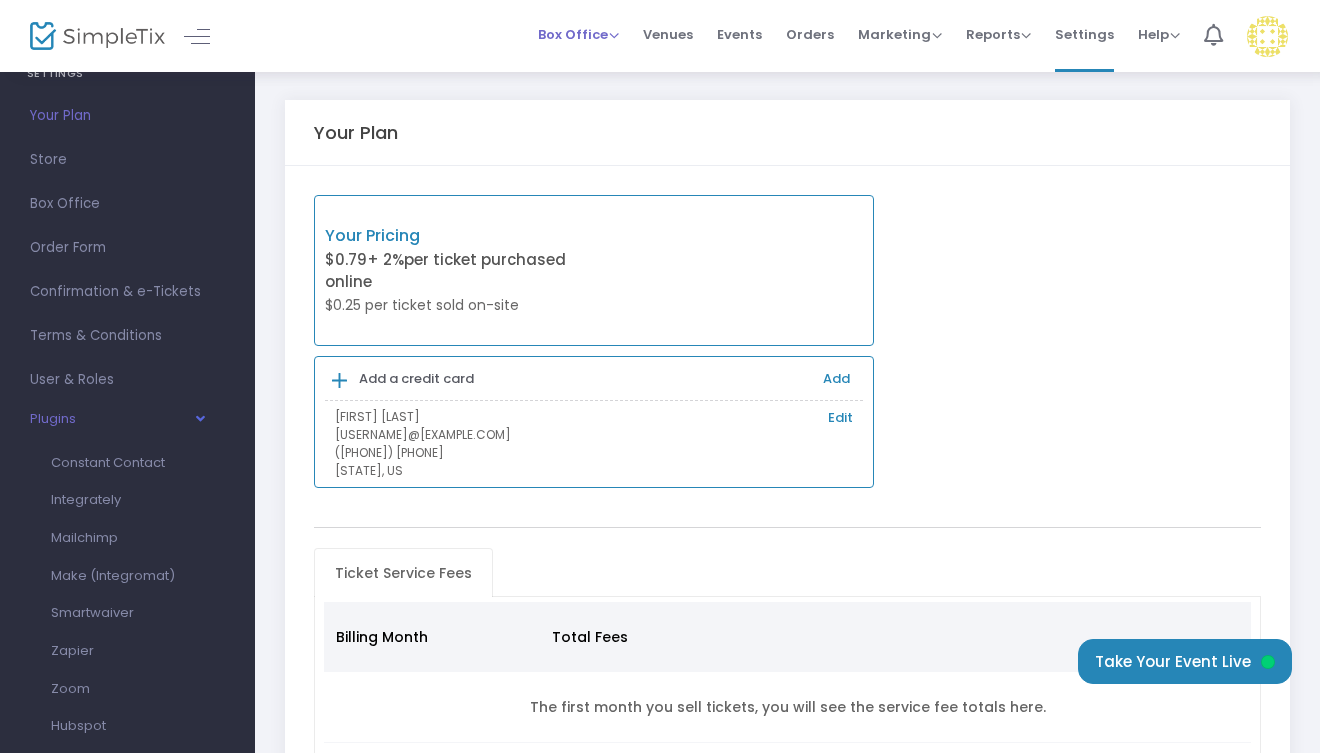 click on "Box Office" at bounding box center [578, 34] 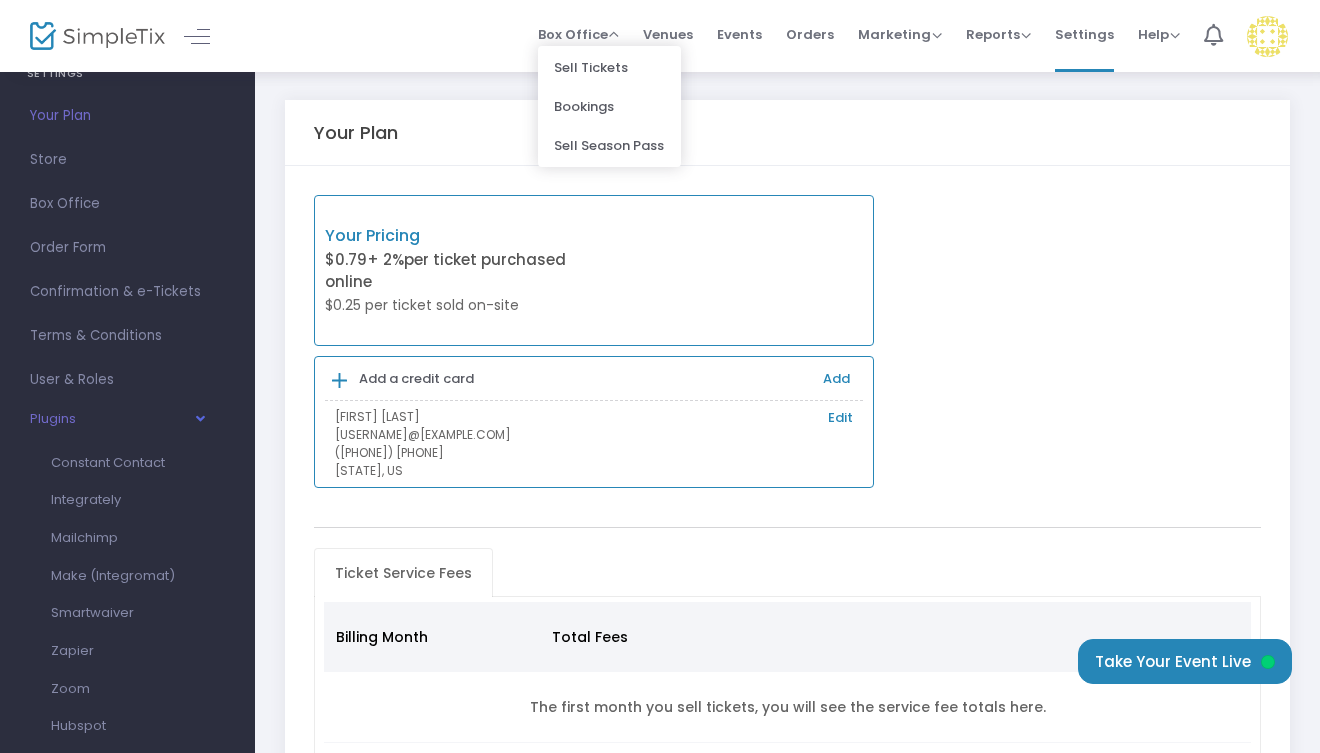 click at bounding box center (1267, 36) 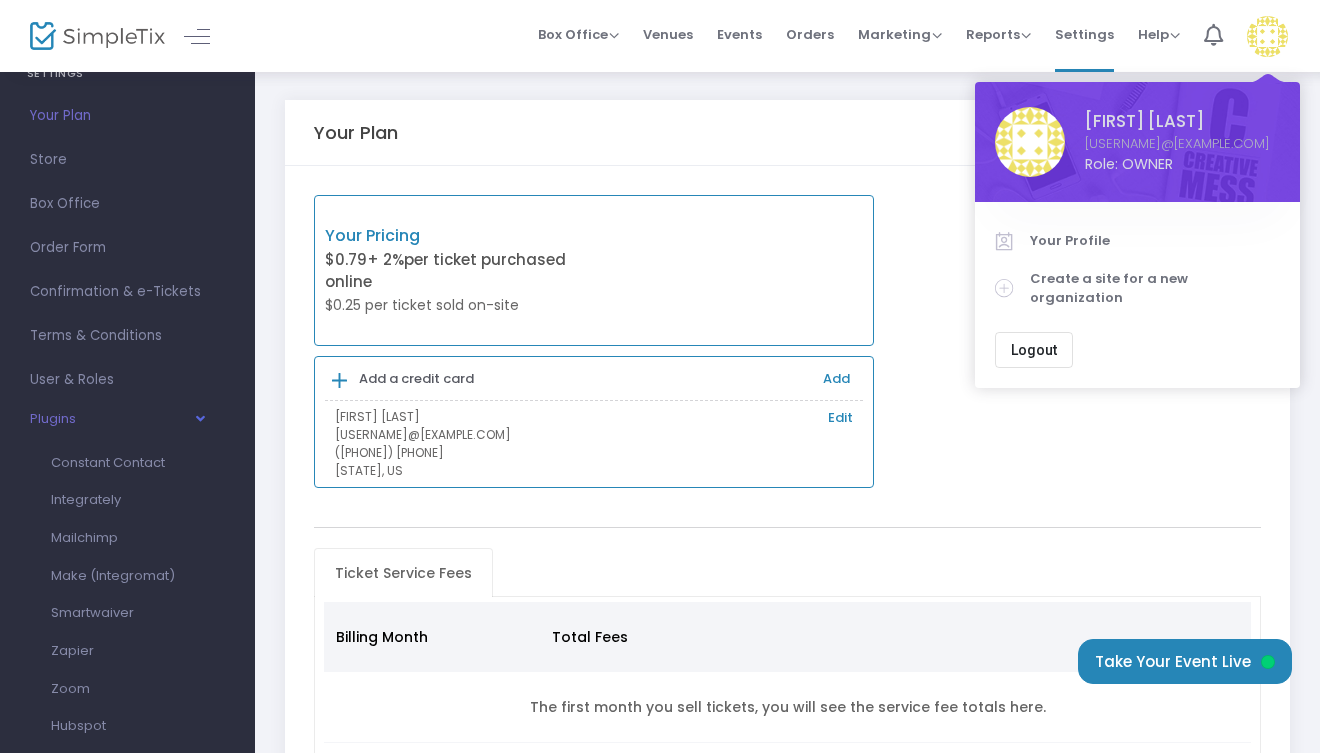 click on "Logout" at bounding box center [1034, 350] 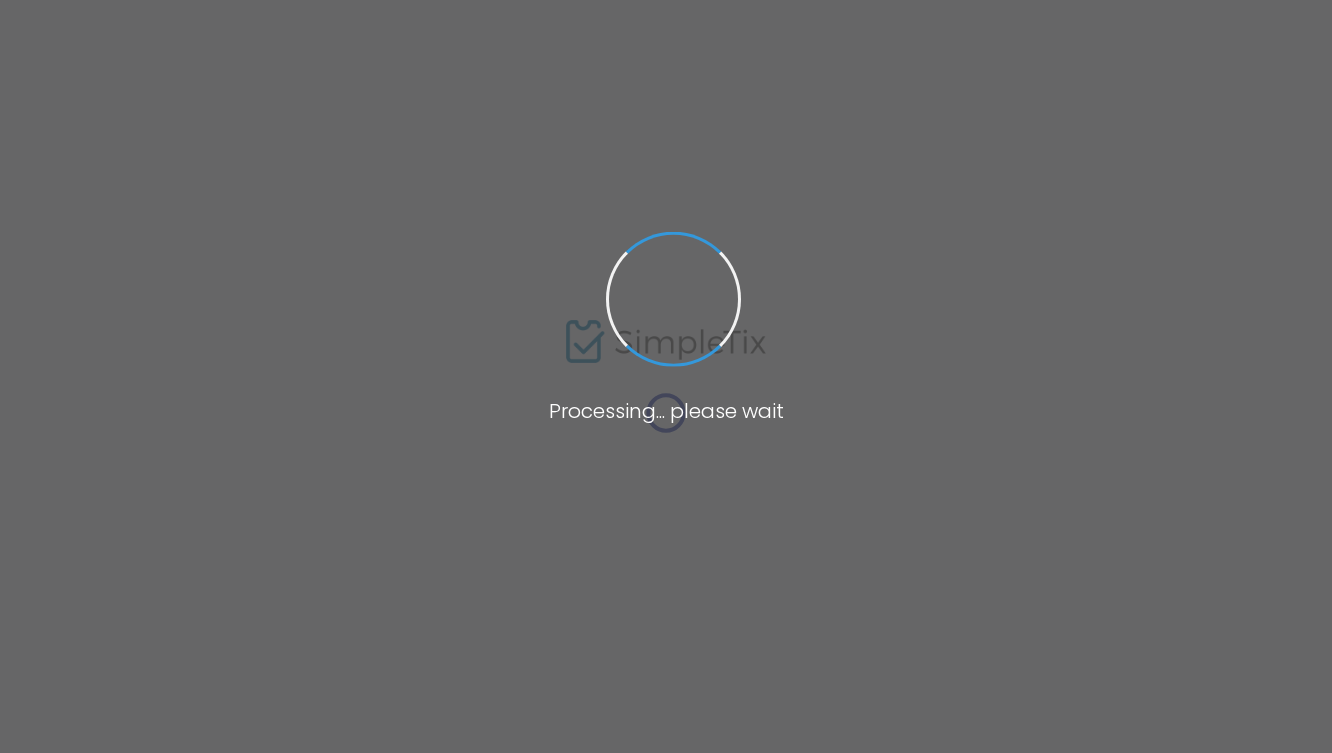 scroll, scrollTop: 0, scrollLeft: 0, axis: both 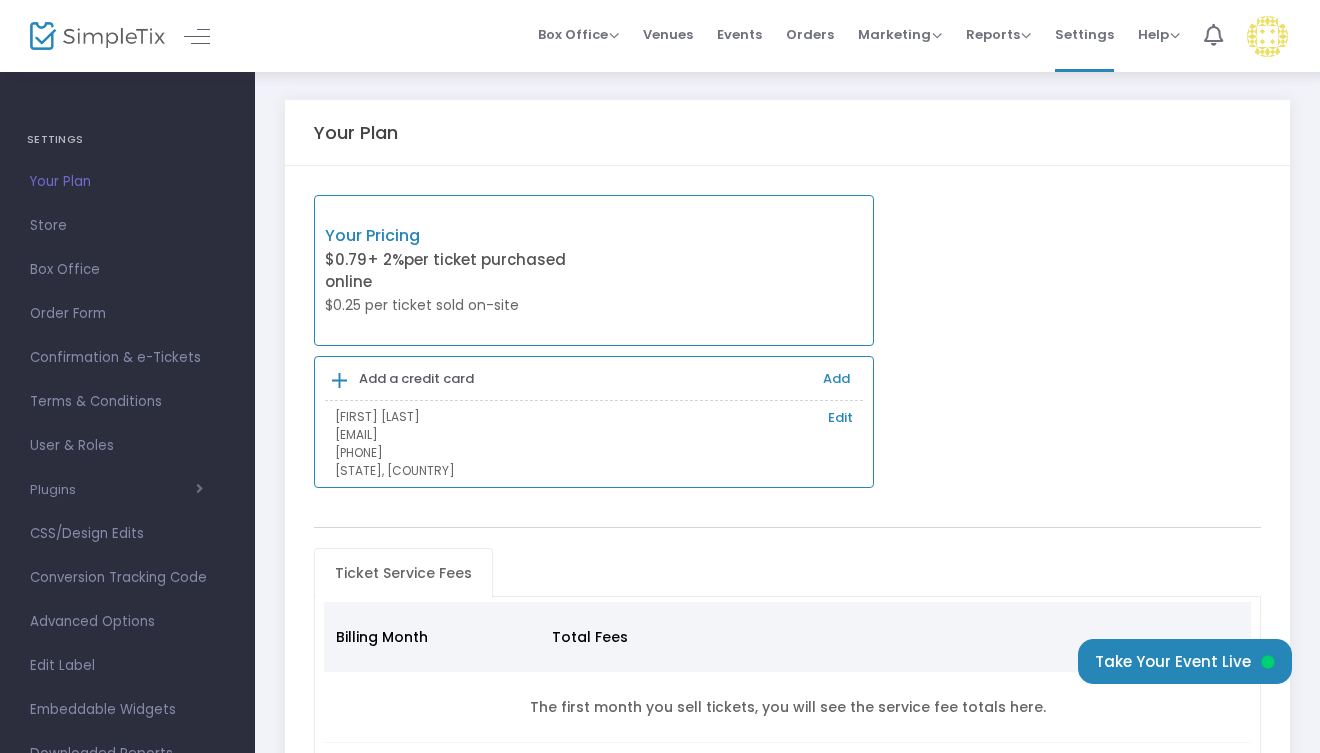 click 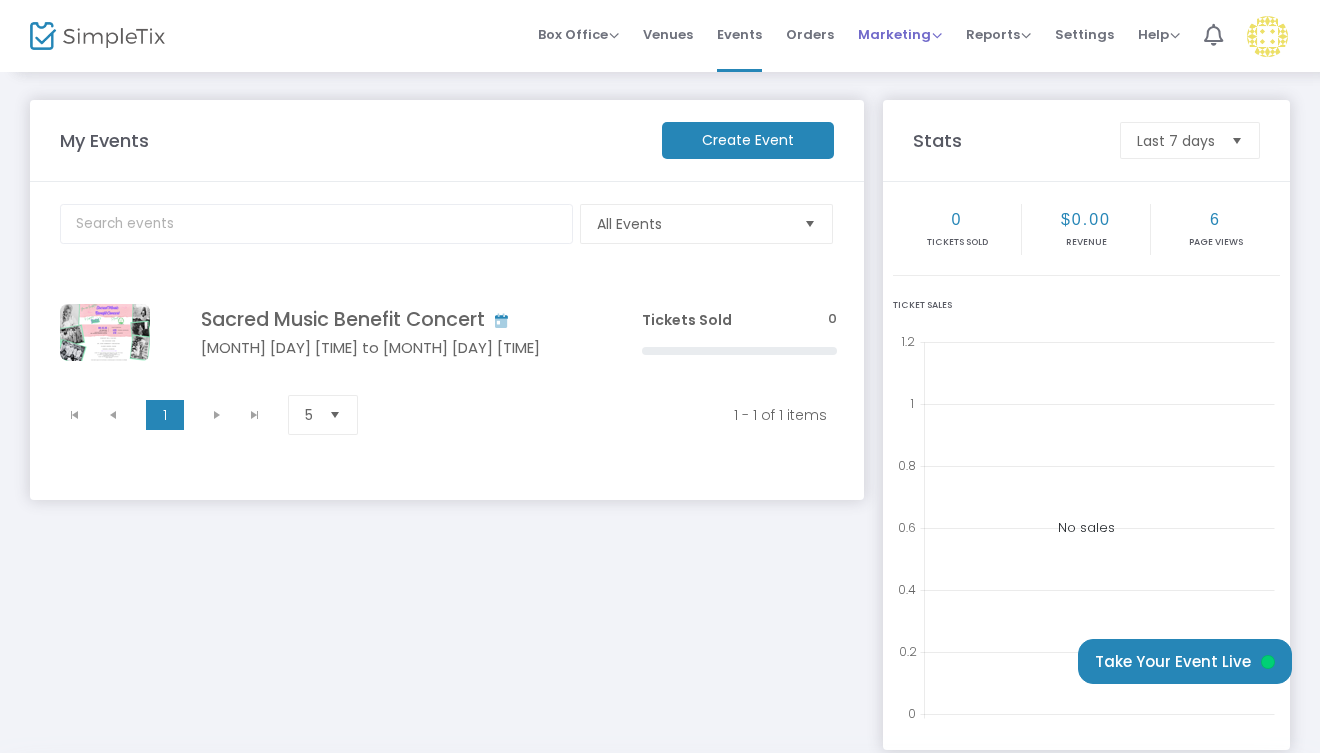 click on "Marketing" at bounding box center (900, 34) 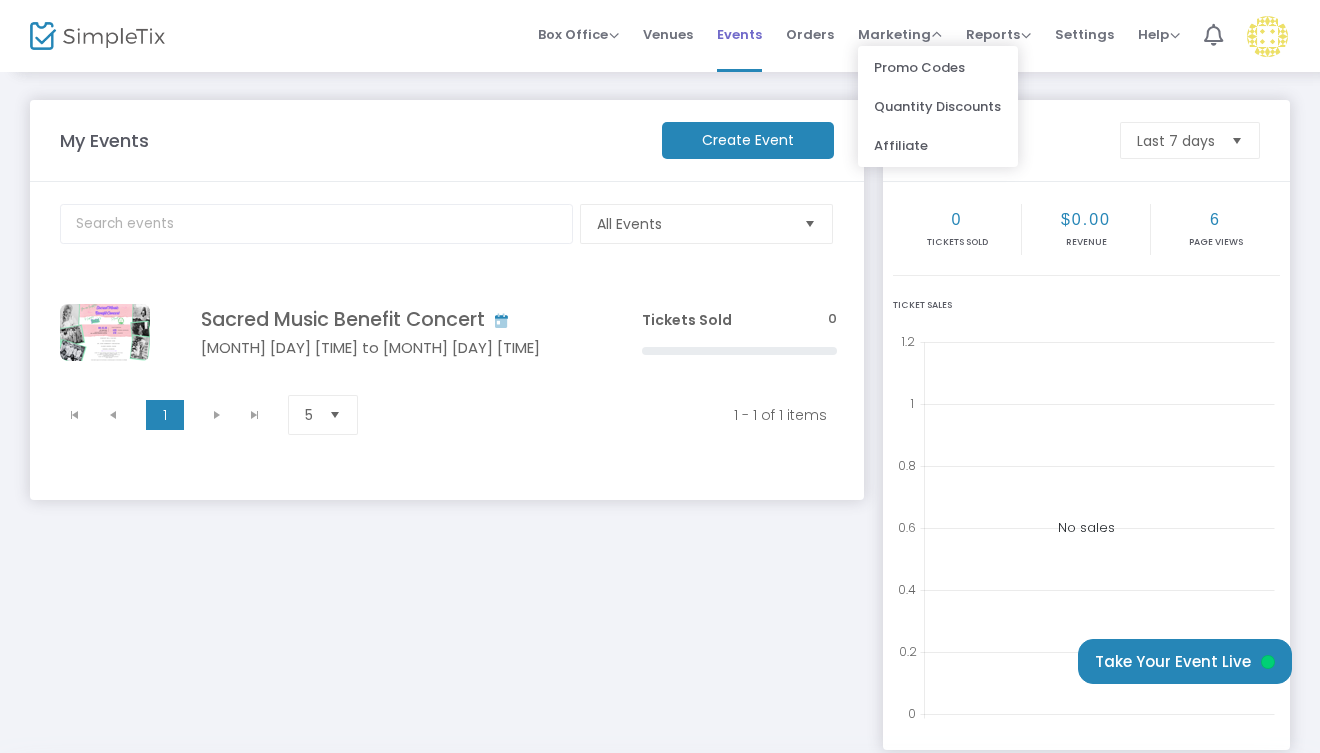 click on "Events" at bounding box center (739, 34) 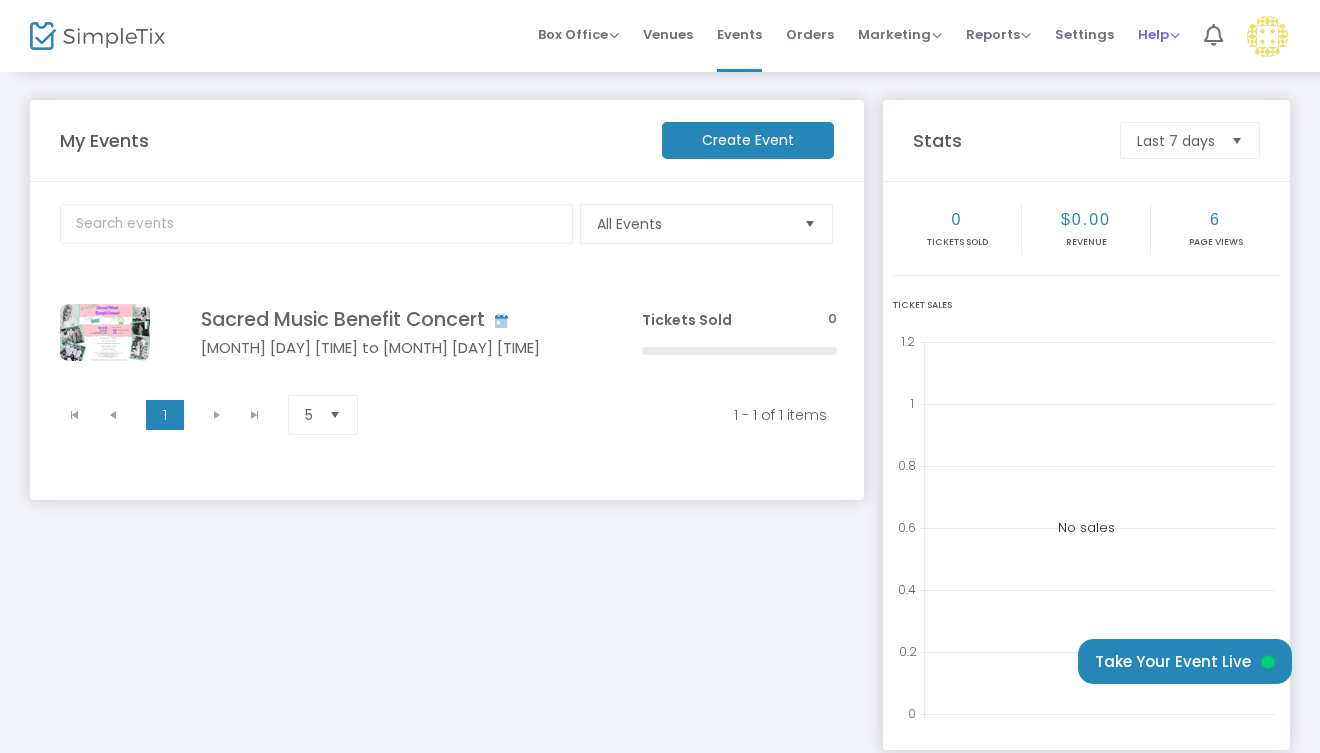 click on "Help" at bounding box center (1159, 34) 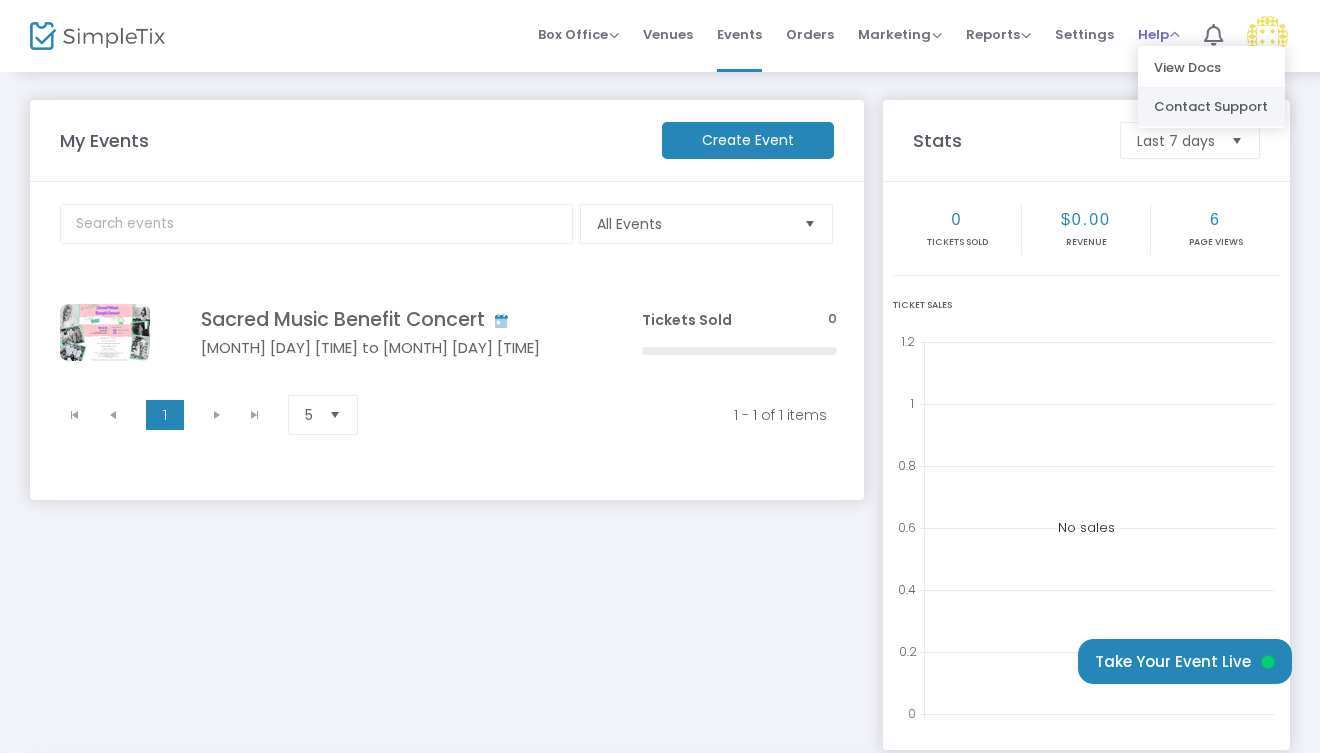 click on "Contact Support" at bounding box center [1211, 106] 